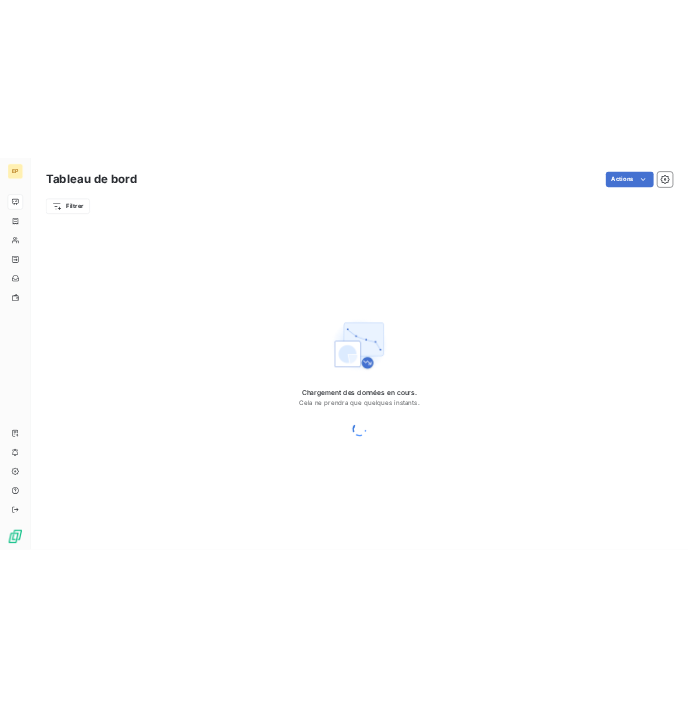 scroll, scrollTop: 0, scrollLeft: 0, axis: both 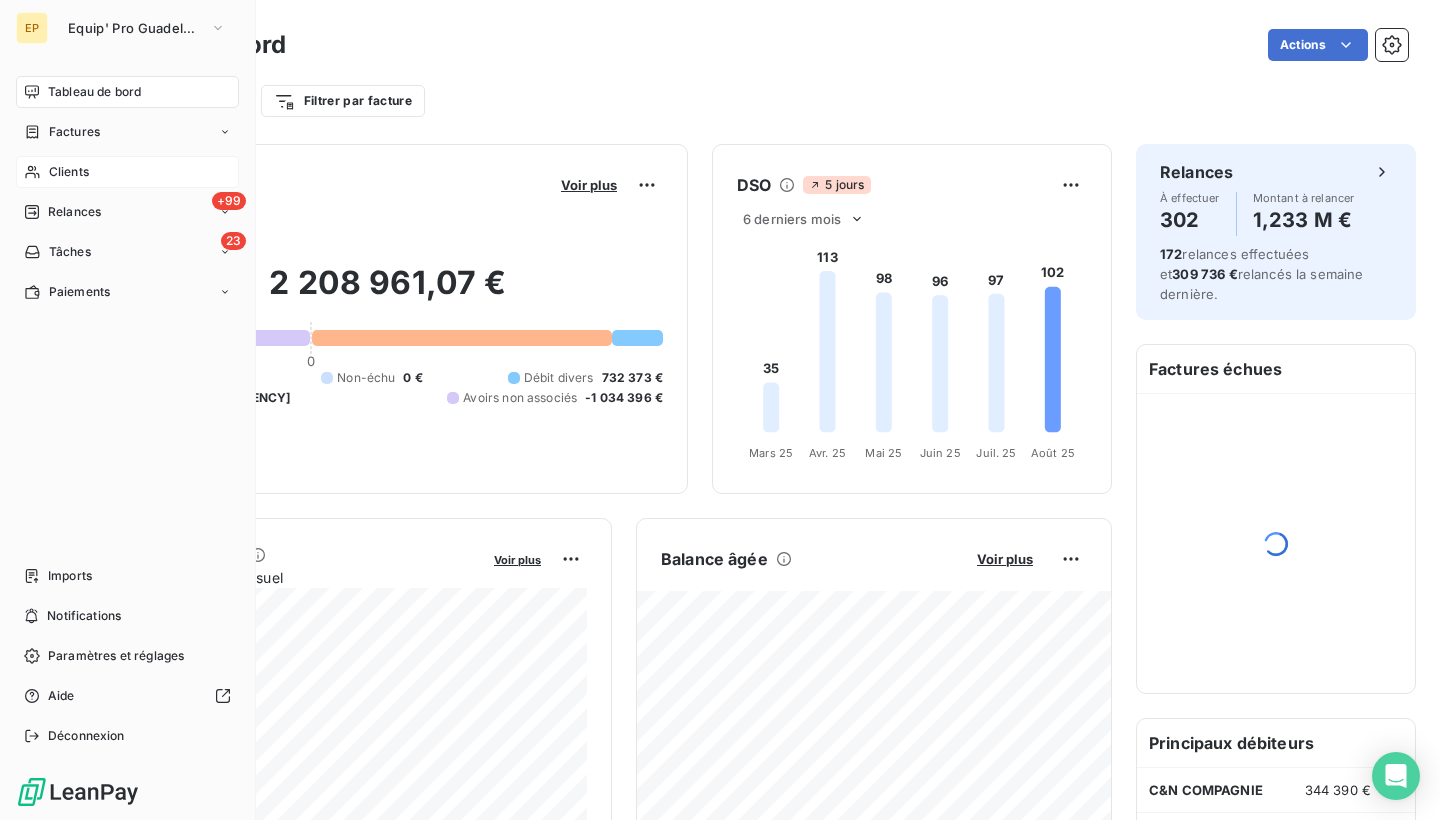 click 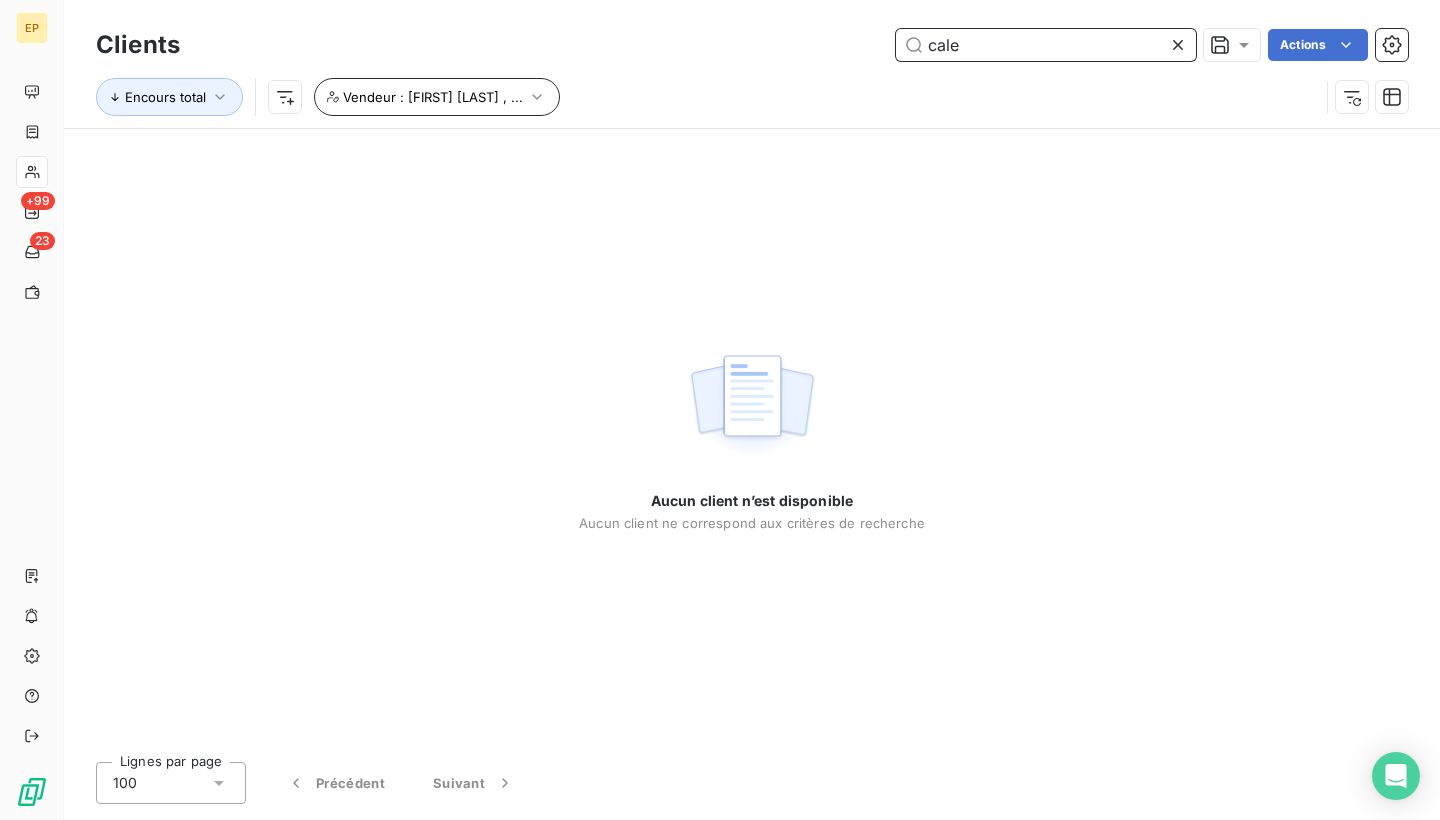type on "cale" 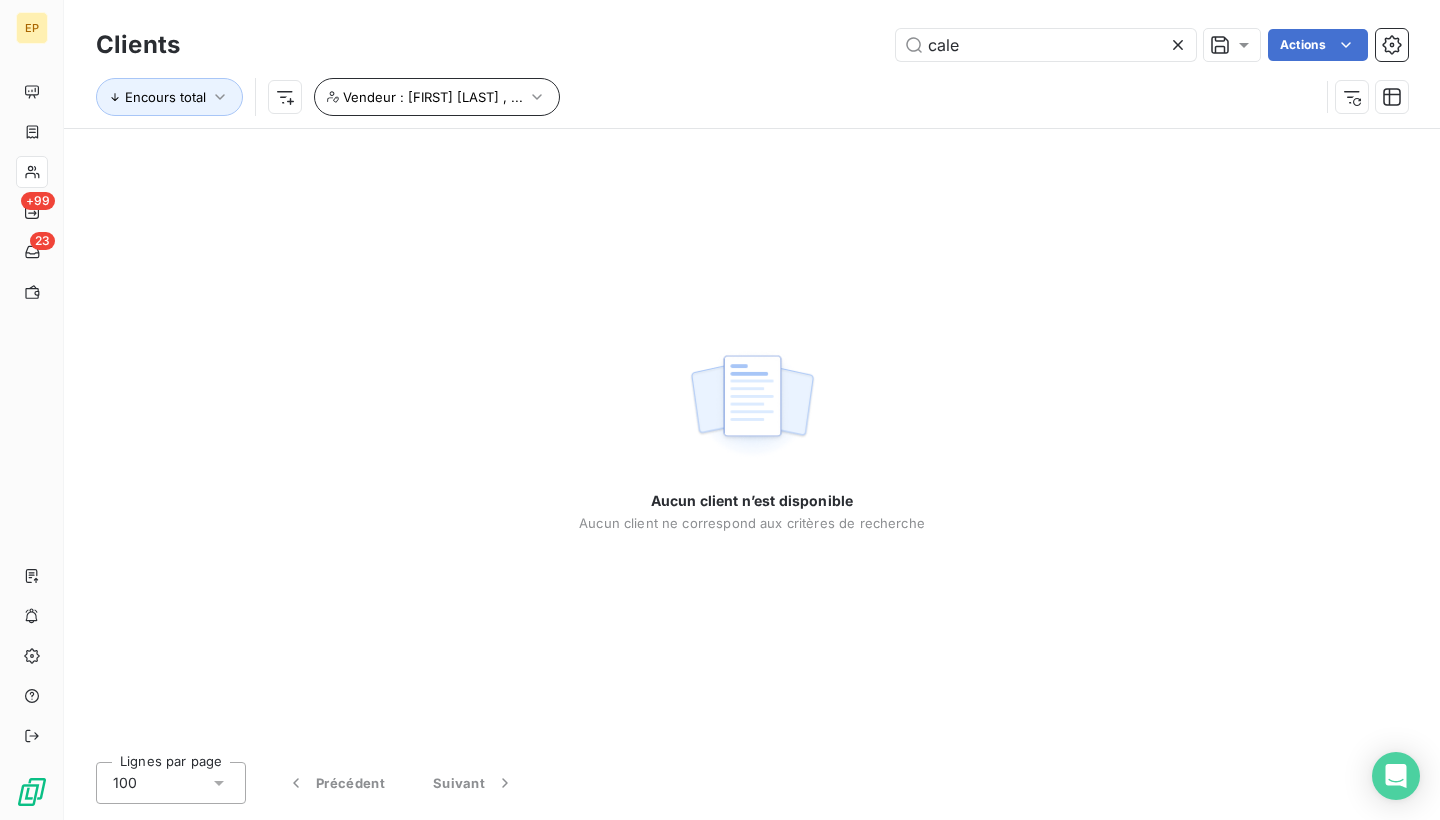 click 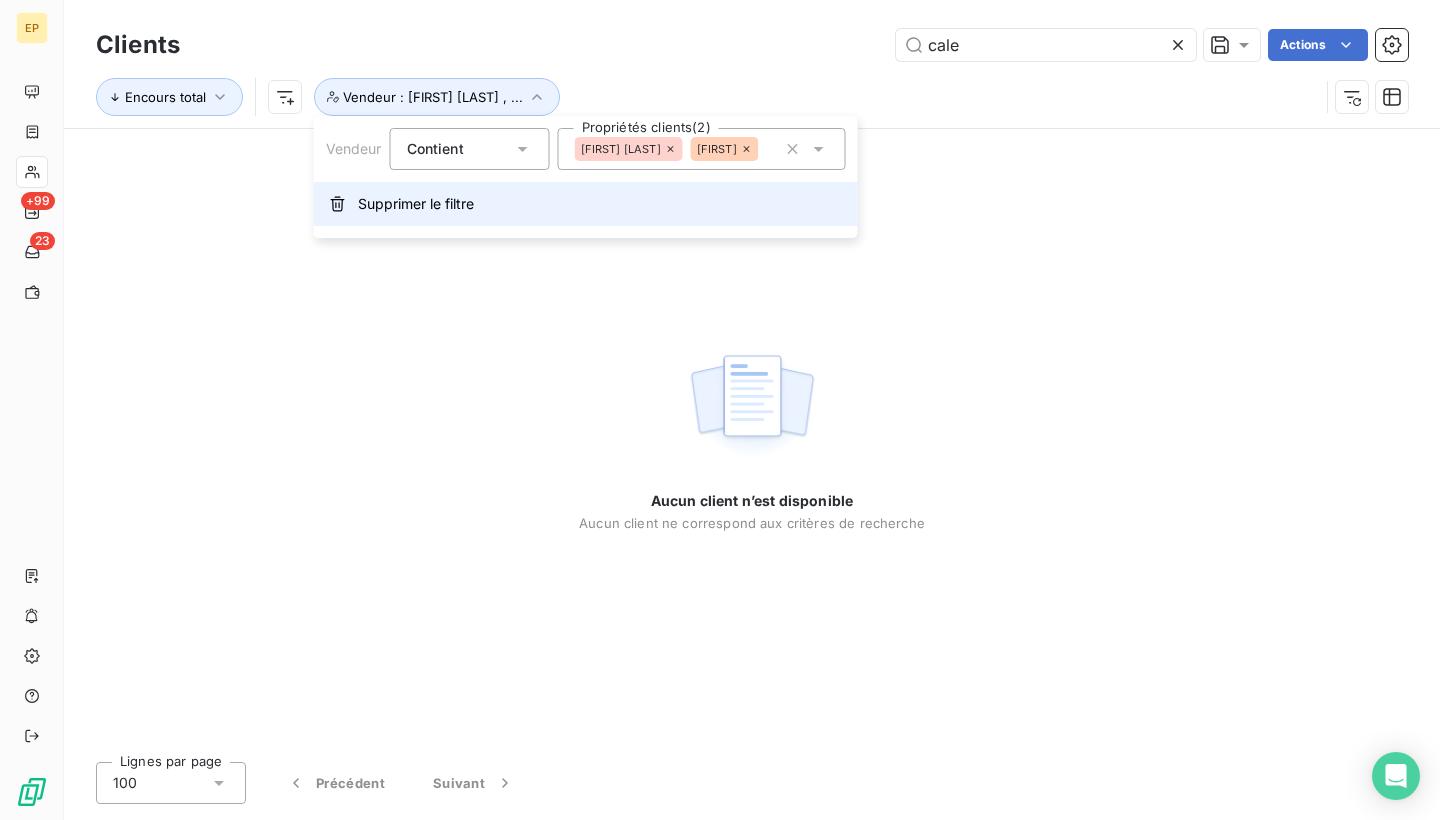 click on "Supprimer le filtre" at bounding box center (416, 204) 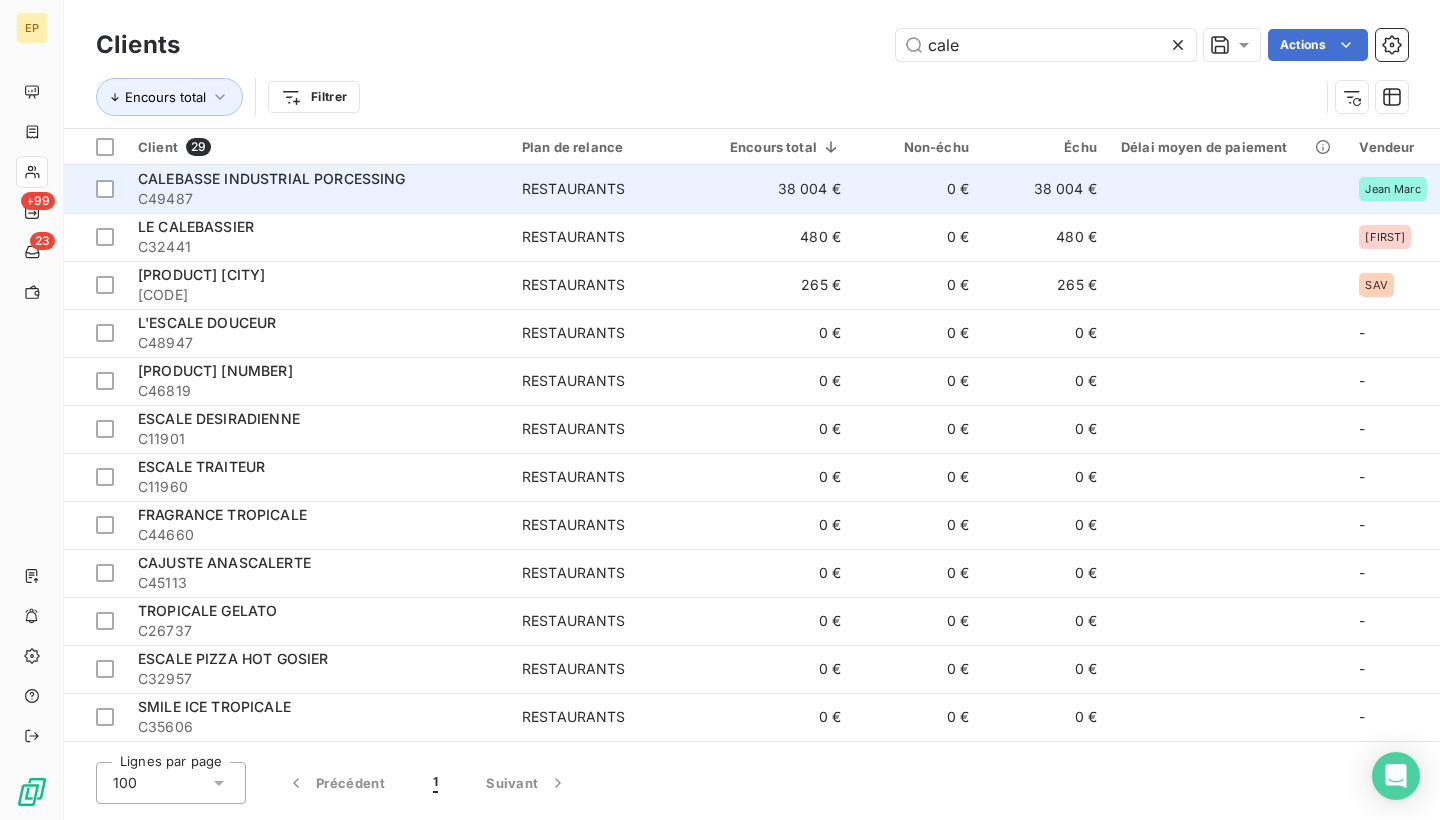 click on "RESTAURANTS" at bounding box center [614, 189] 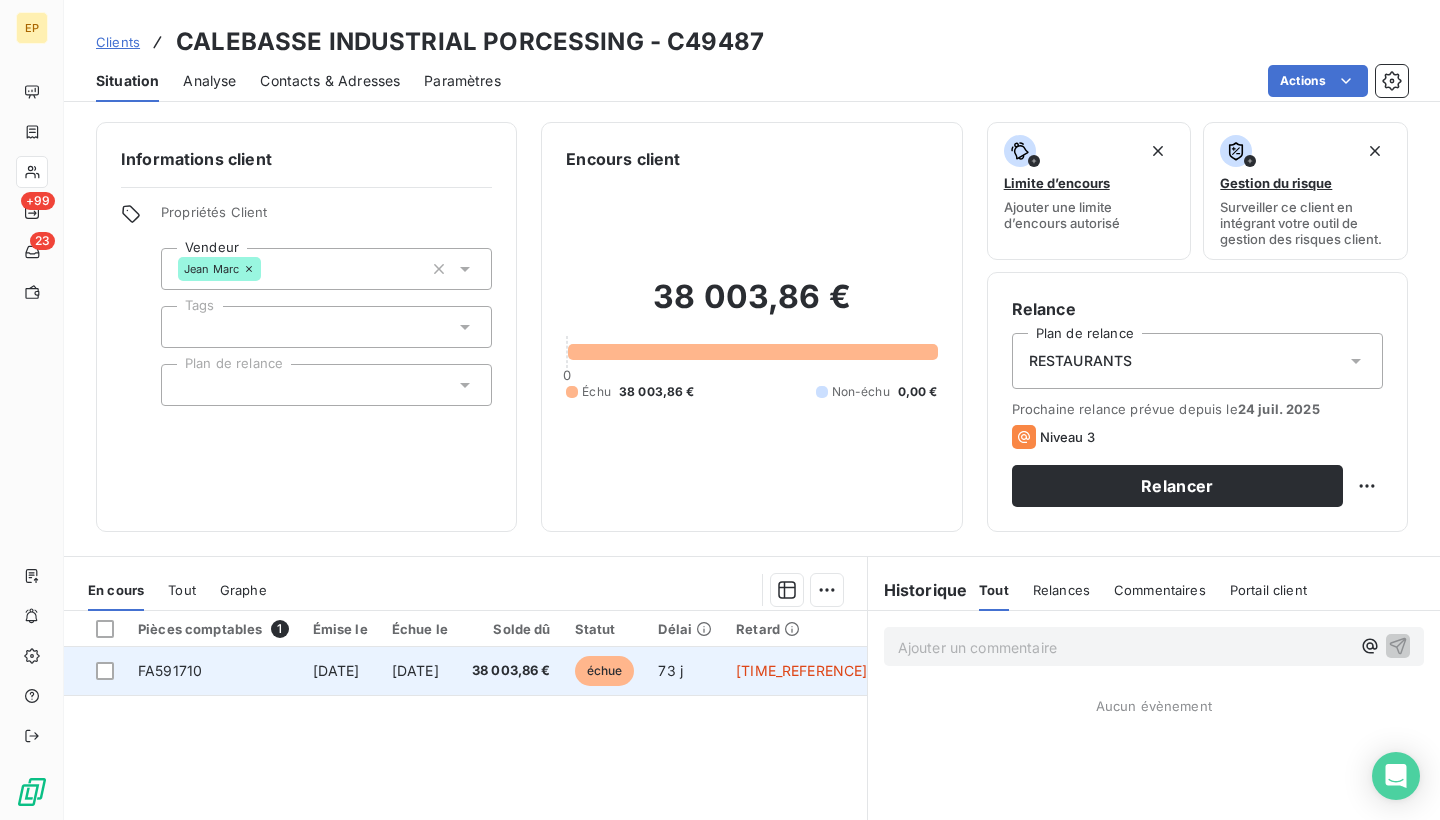 click on "FA591710" at bounding box center [170, 670] 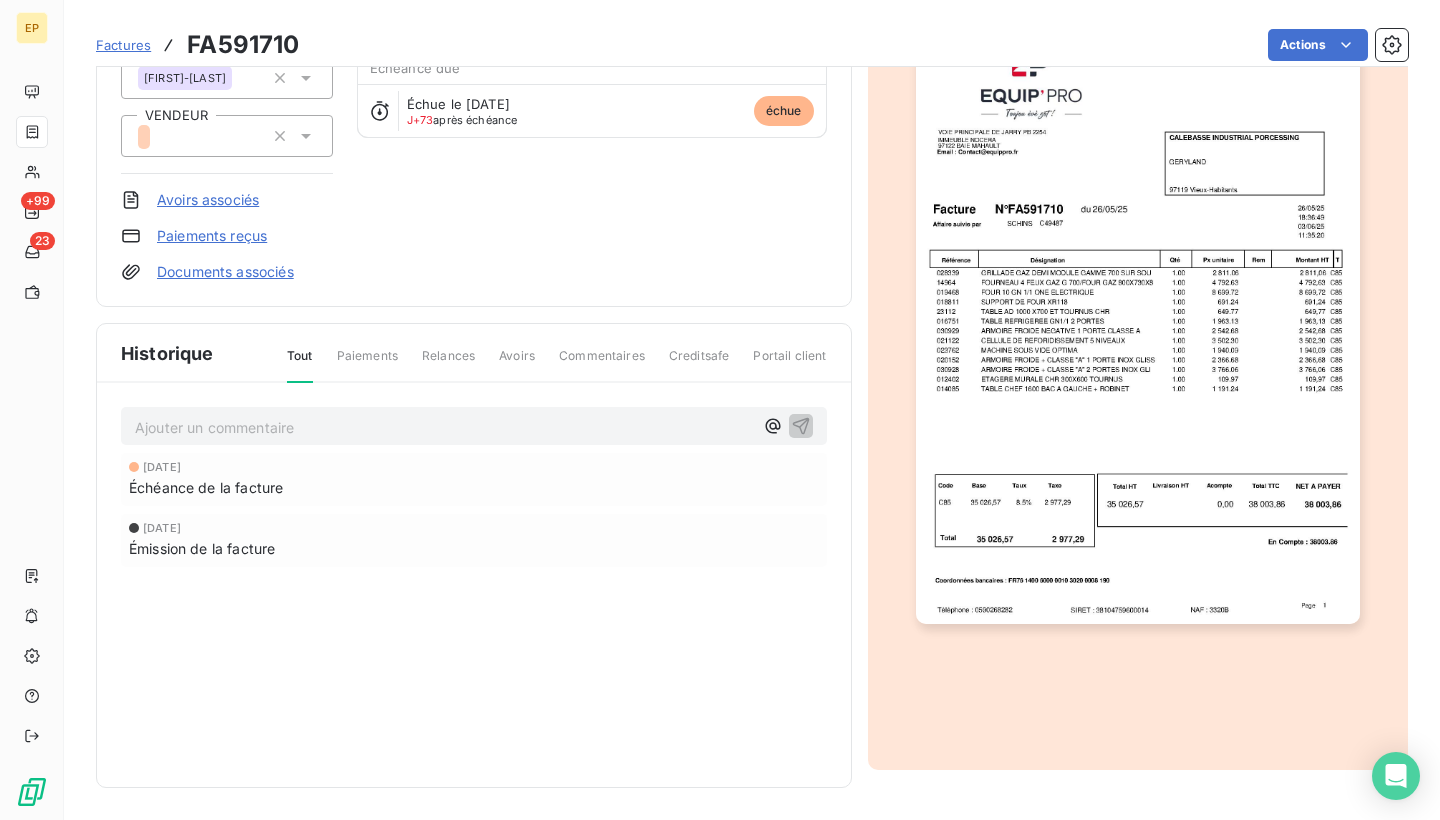 scroll, scrollTop: 228, scrollLeft: 0, axis: vertical 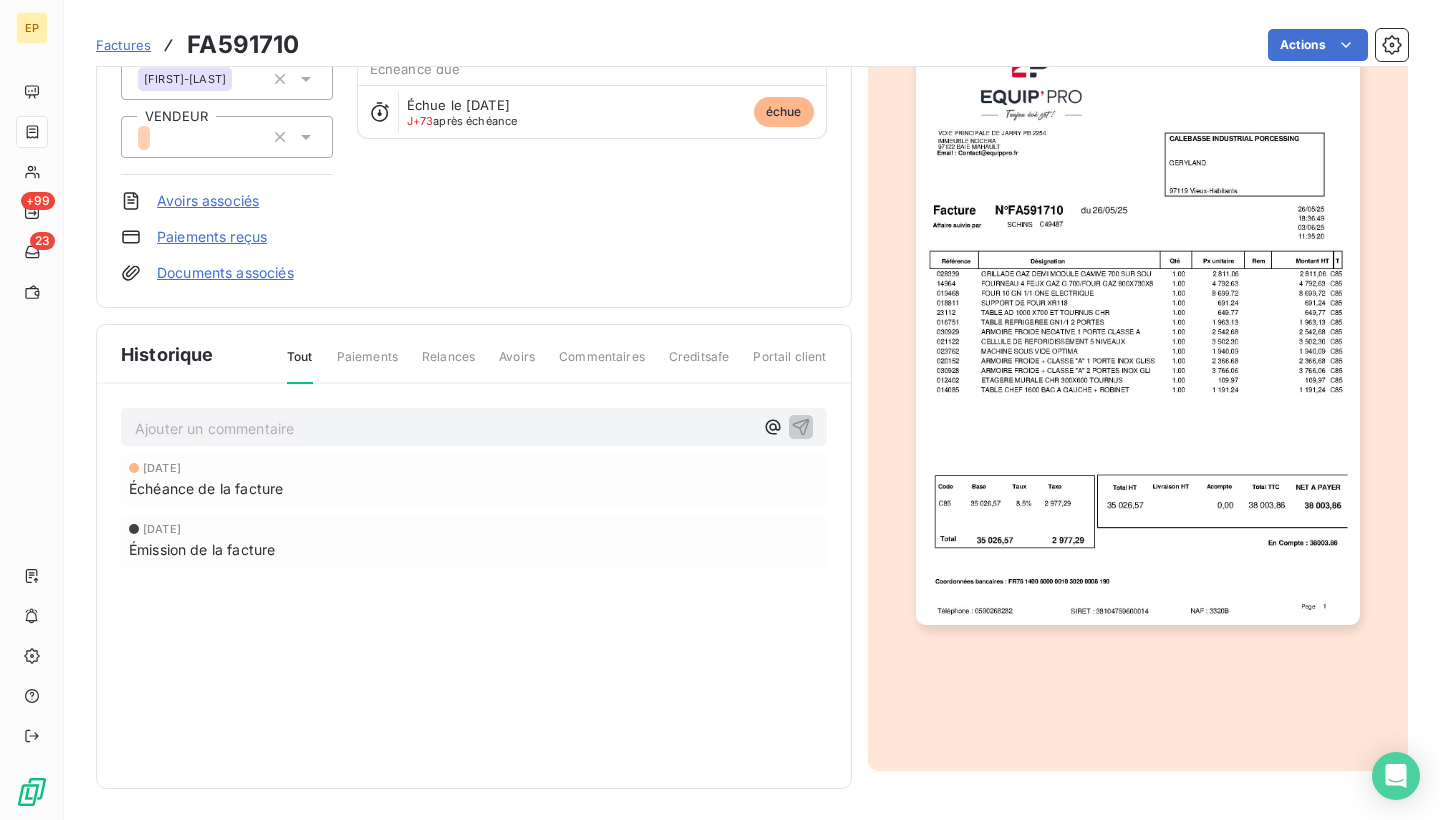 click at bounding box center [1138, 310] 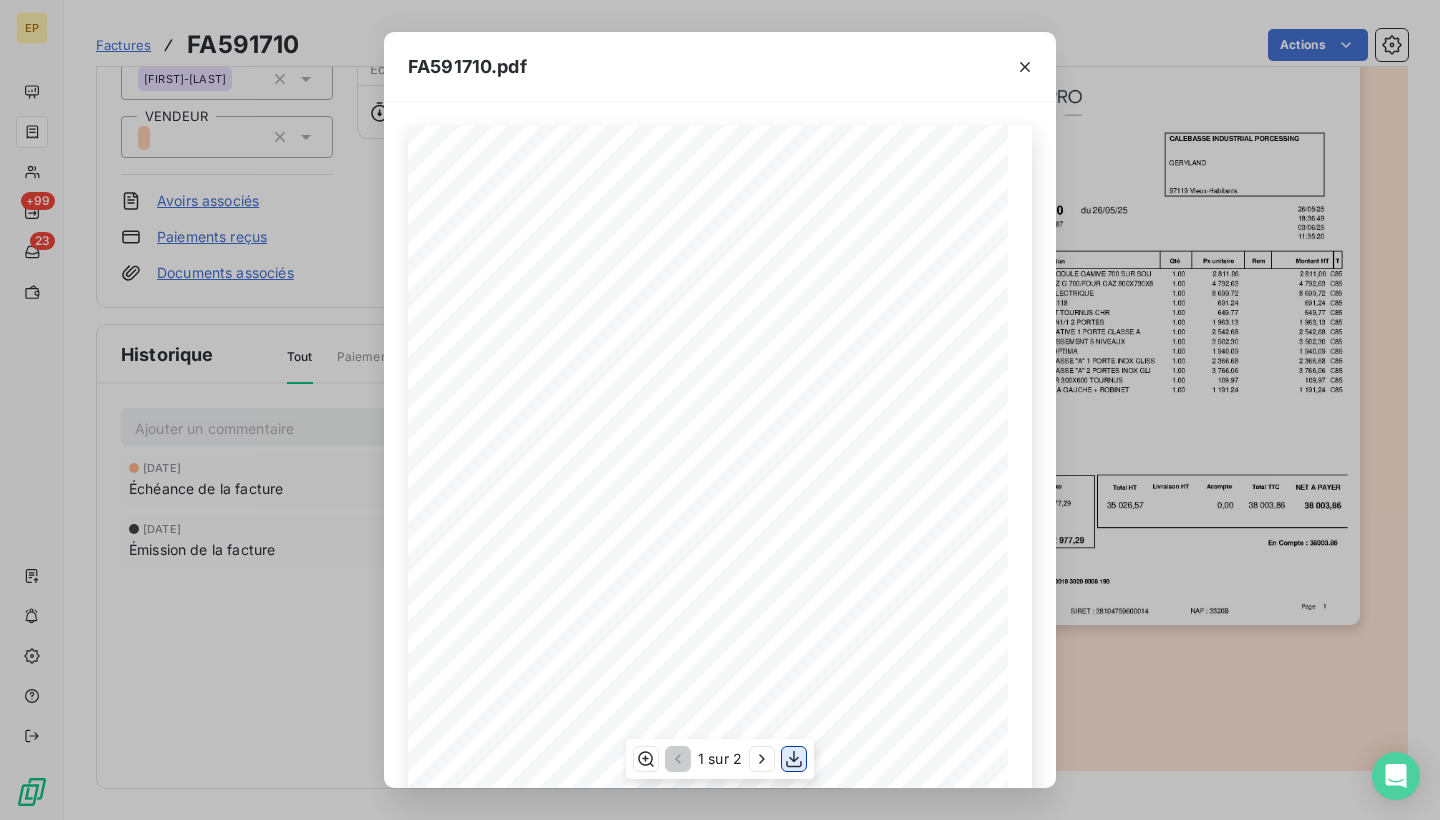 click 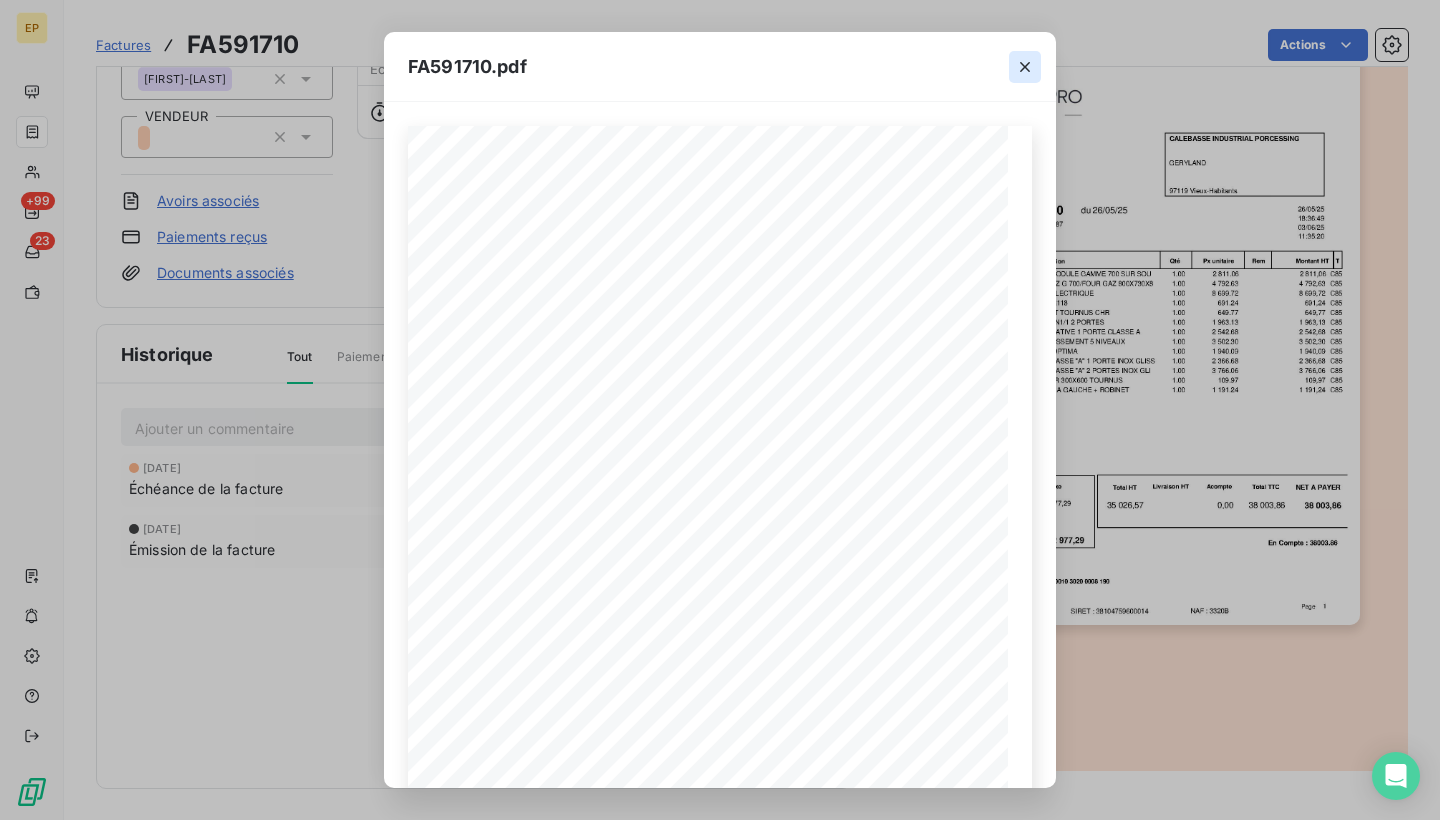 click 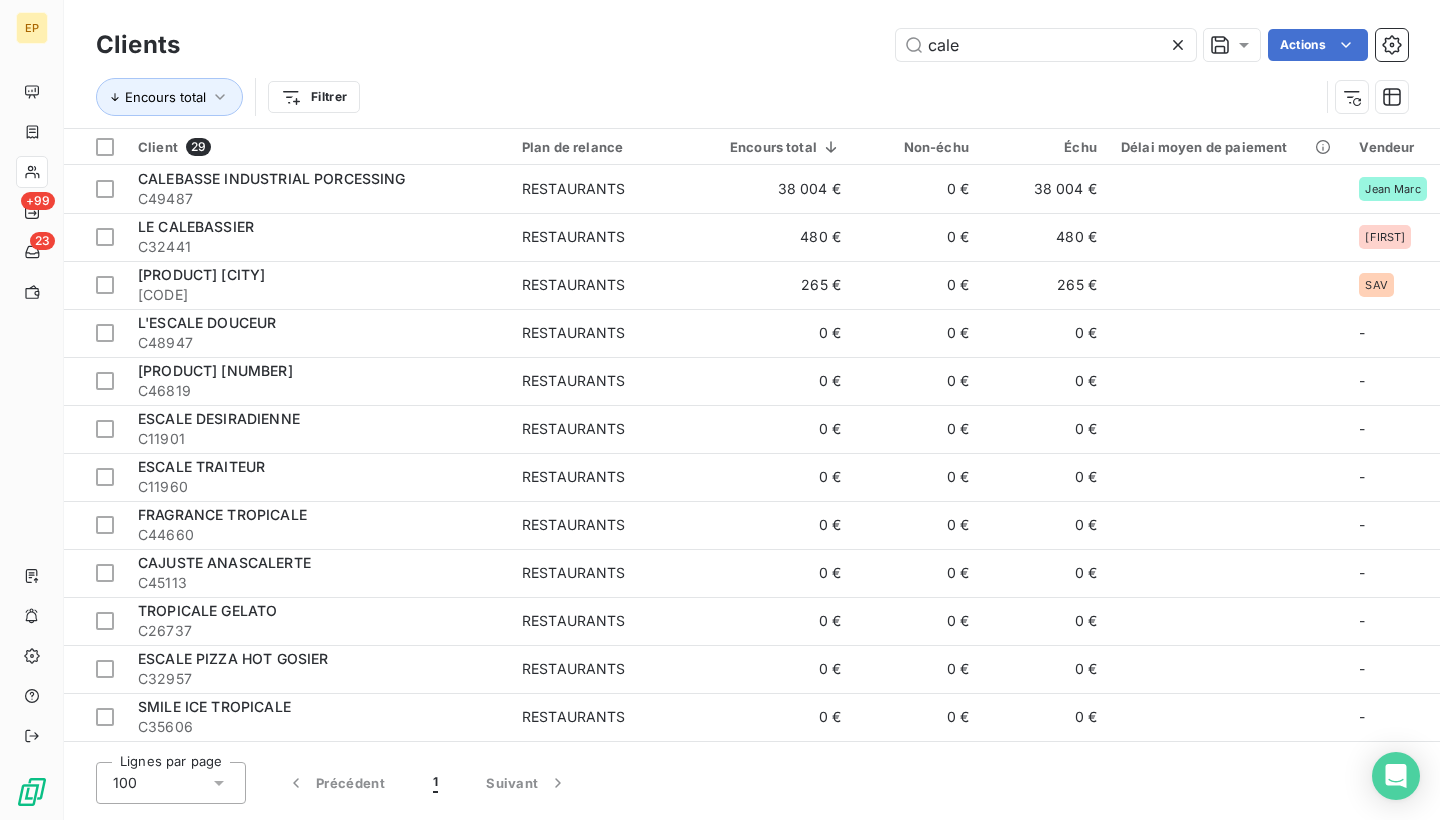 click 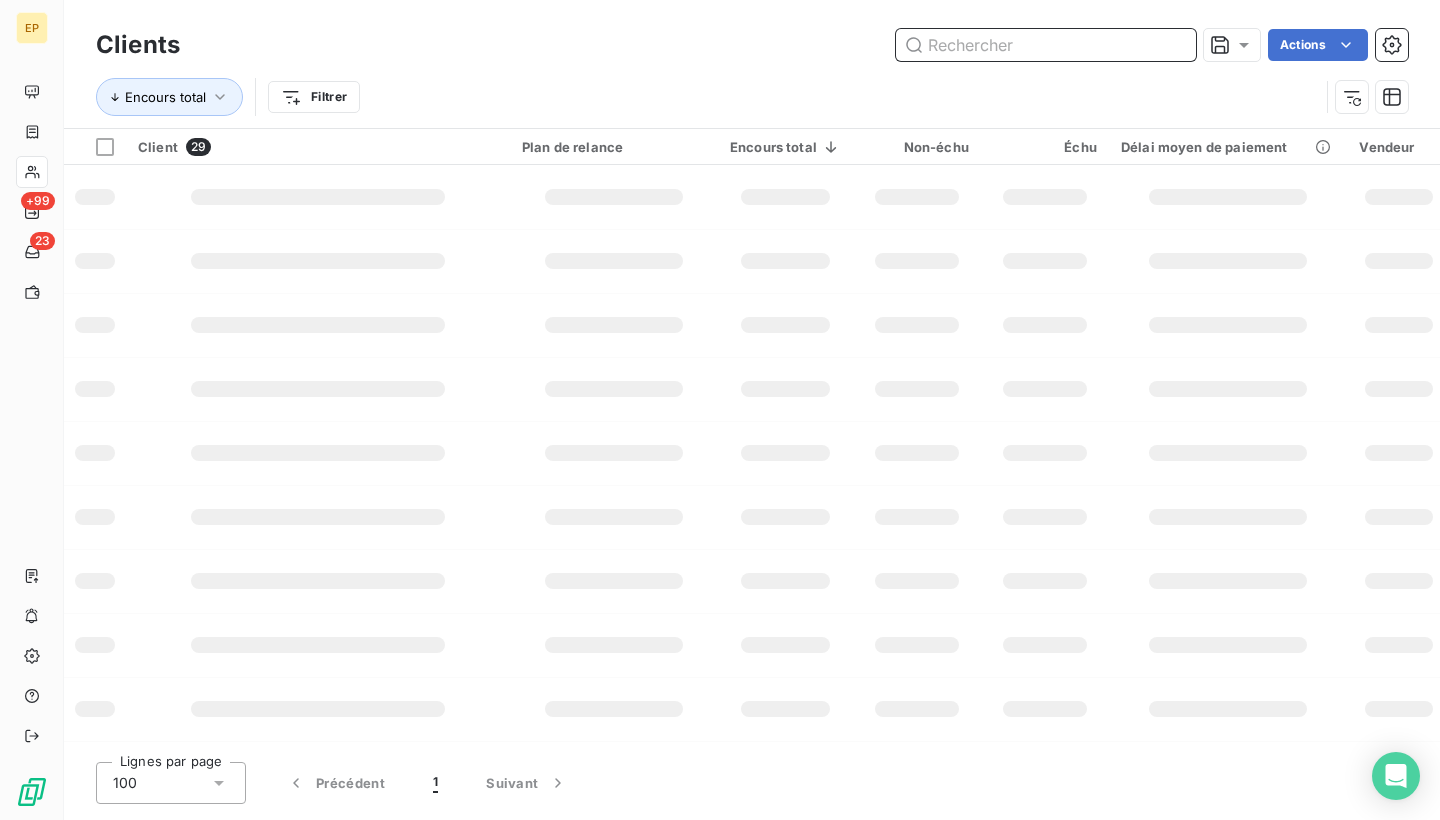 click at bounding box center [1046, 45] 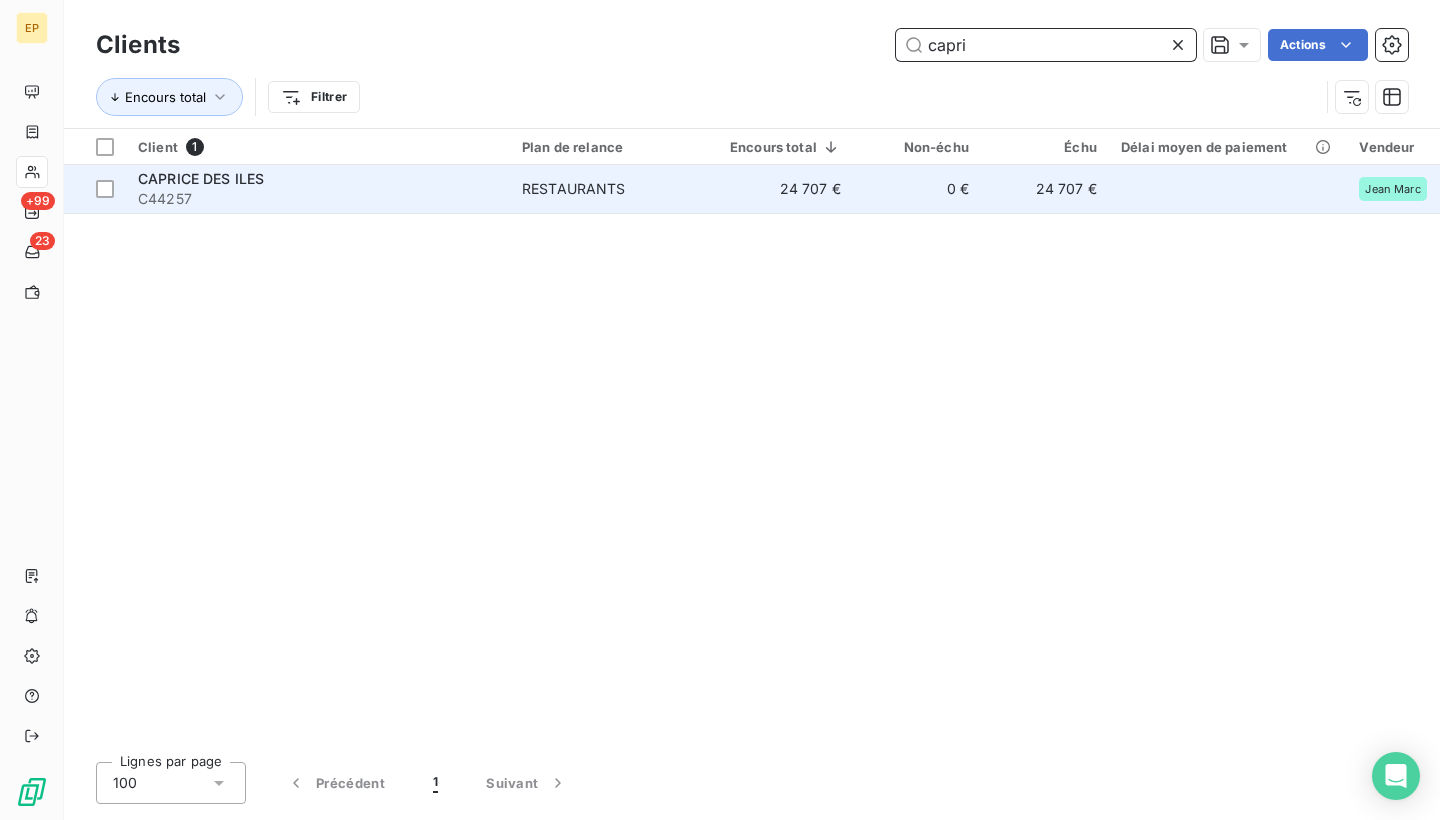 type on "capri" 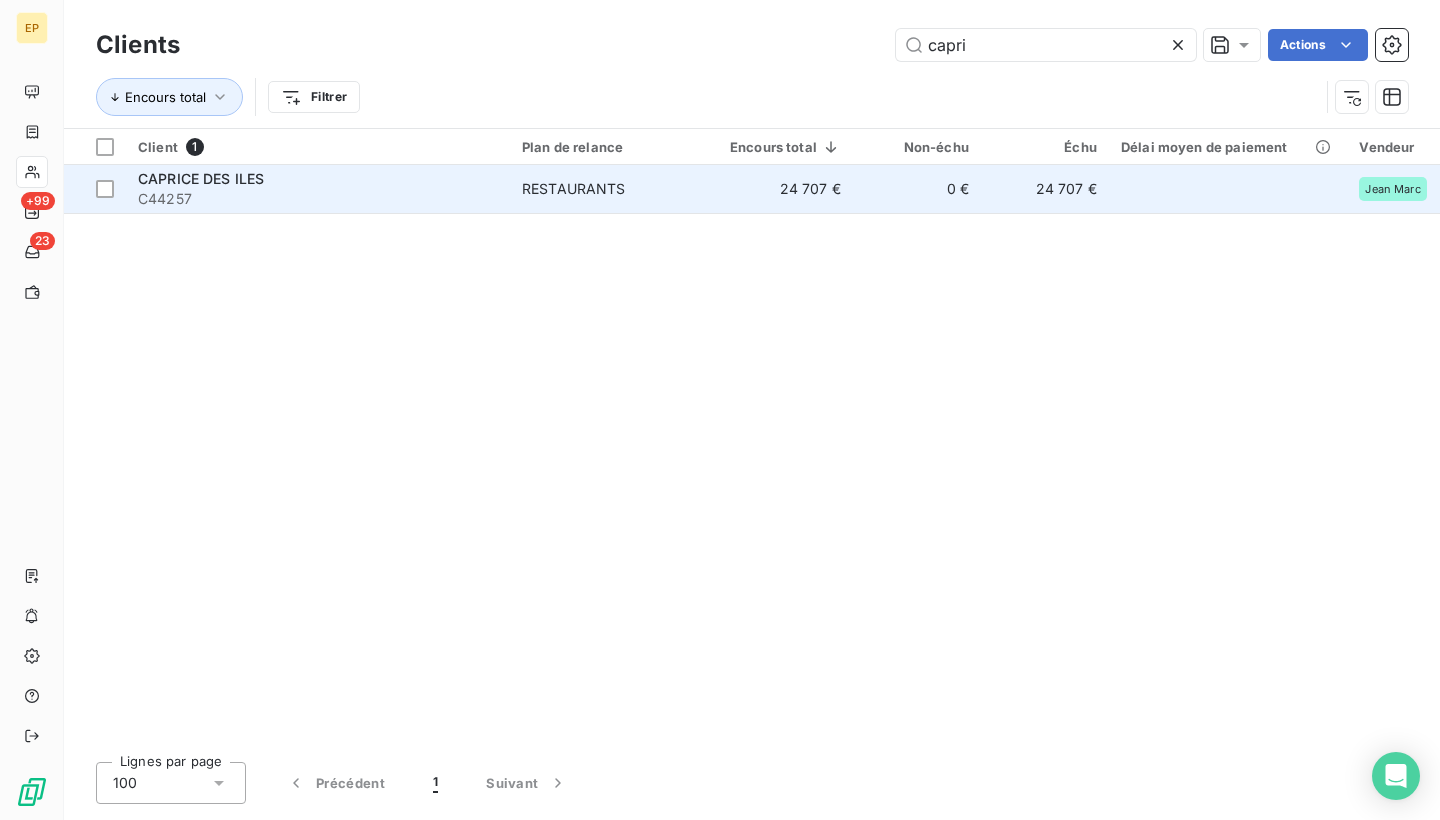 click on "RESTAURANTS" at bounding box center [614, 189] 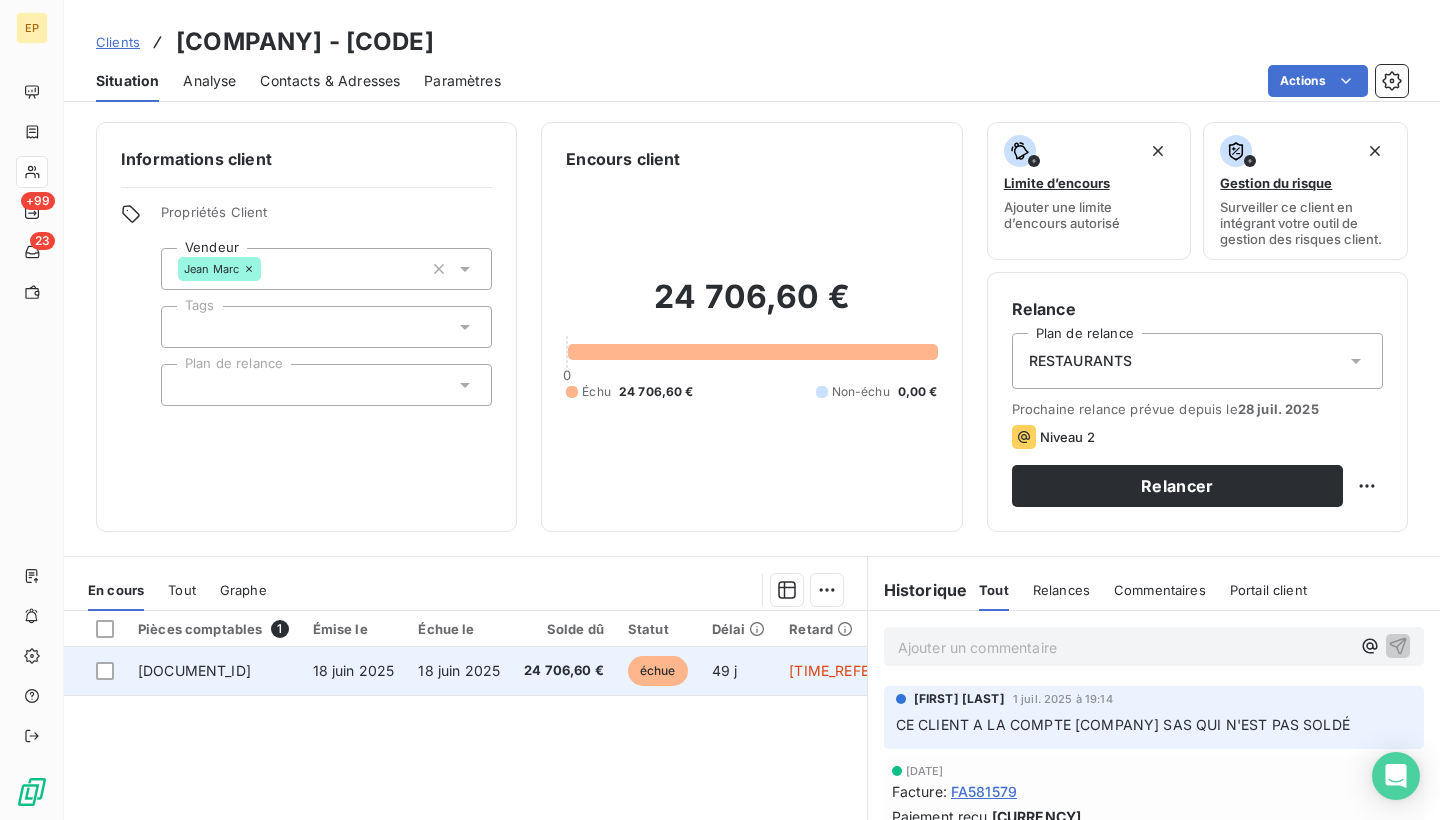click on "[DOCUMENT_ID]" at bounding box center [194, 670] 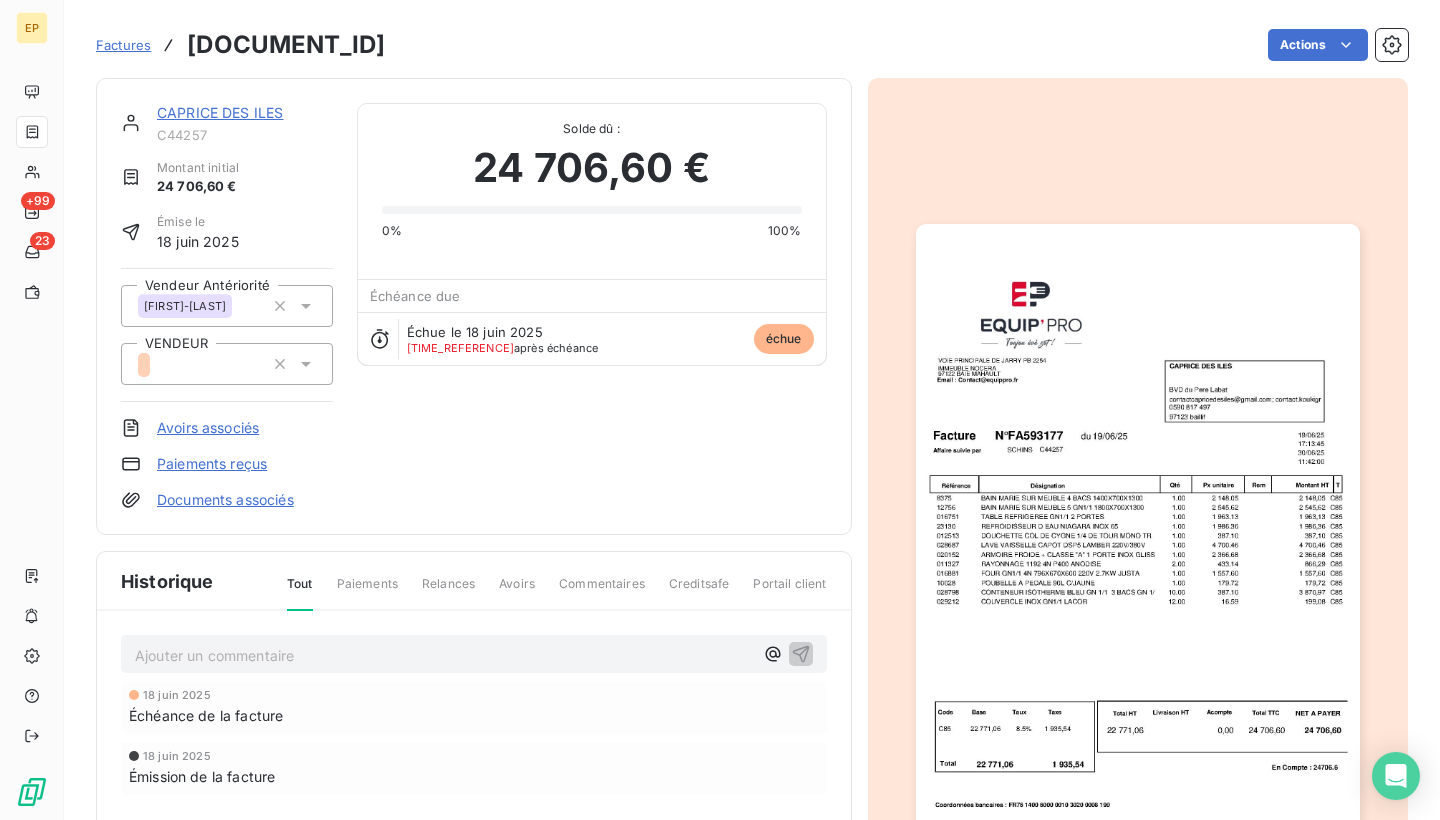 click at bounding box center (1138, 537) 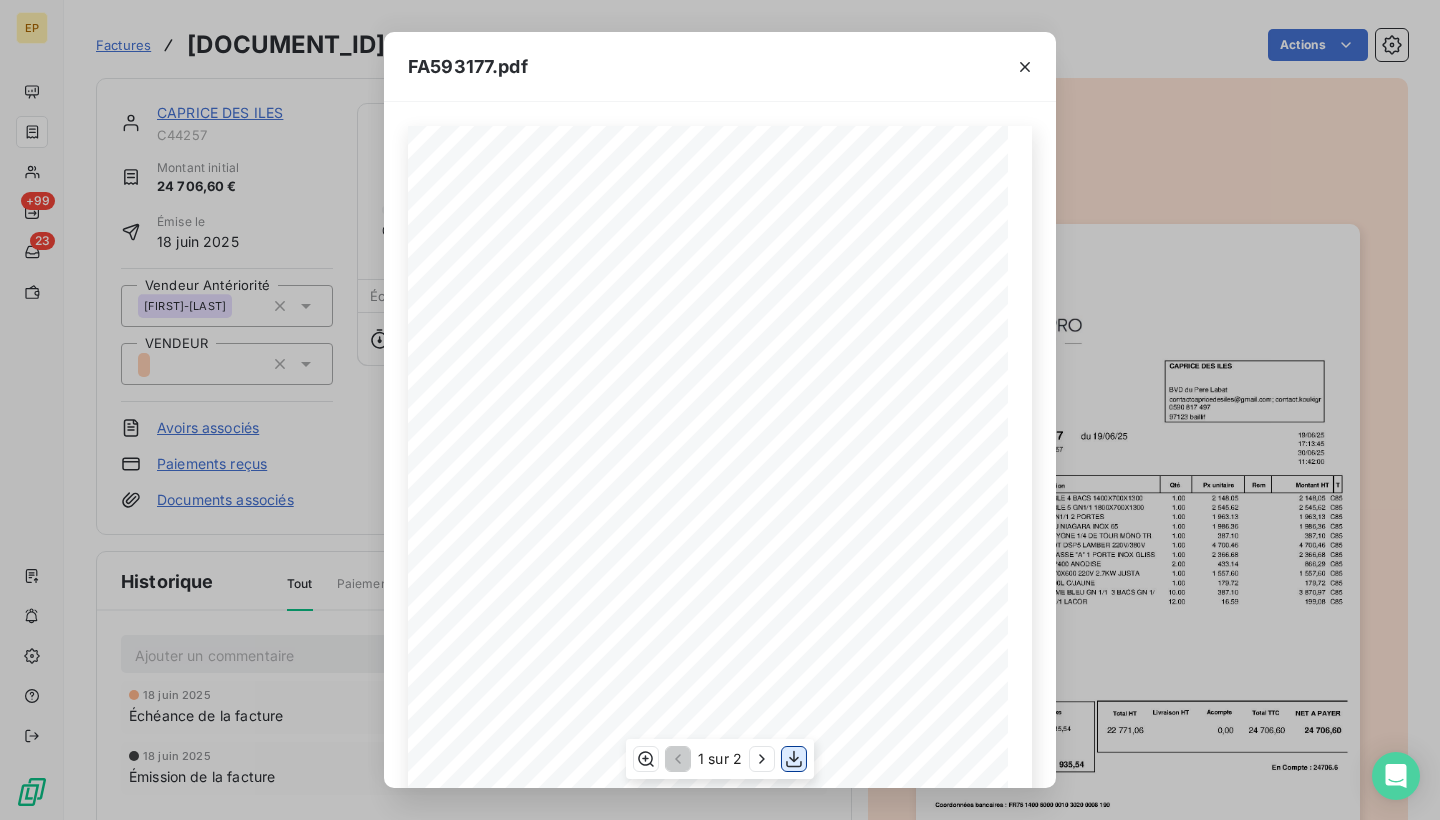 click 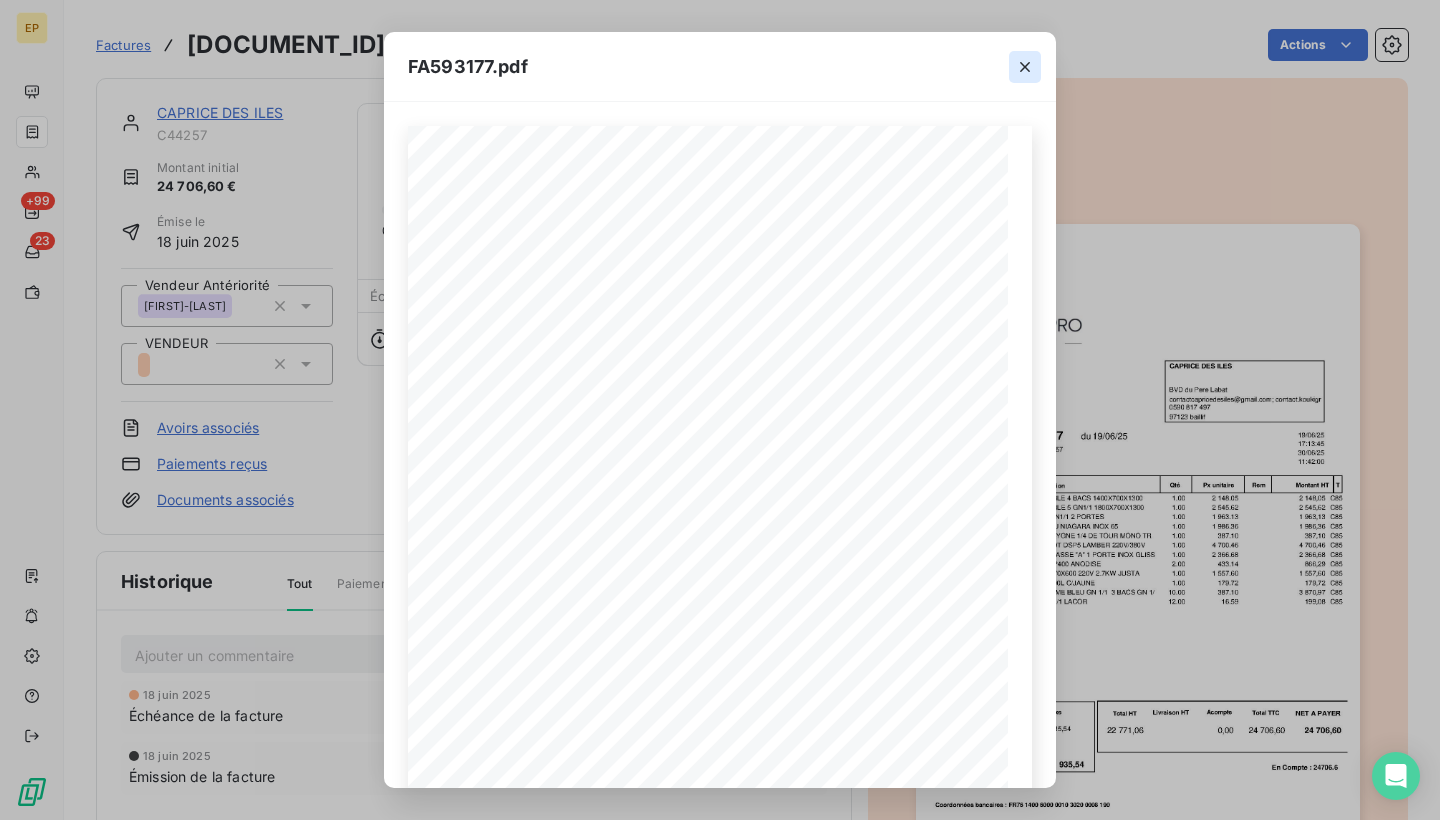 click 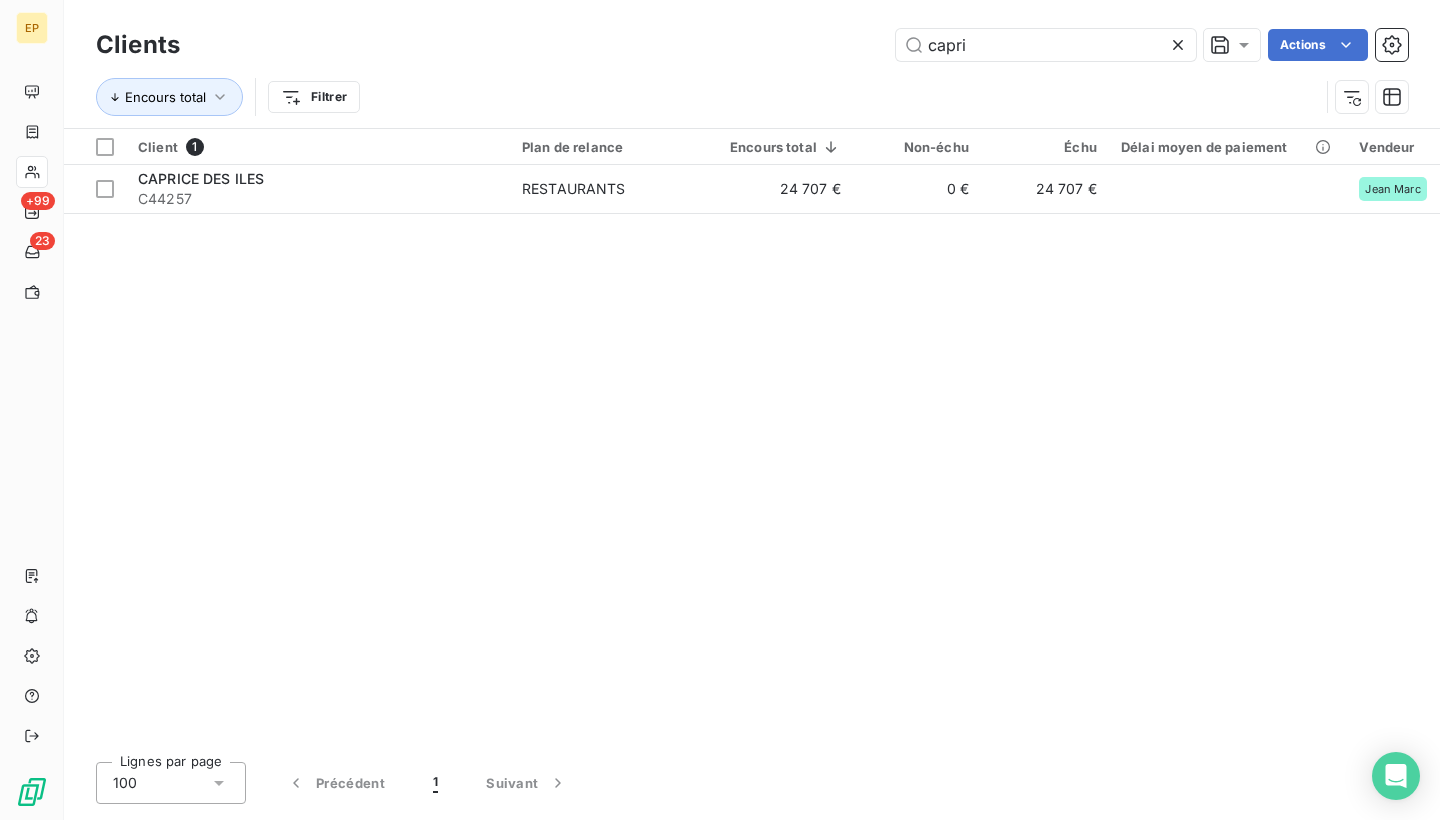 click 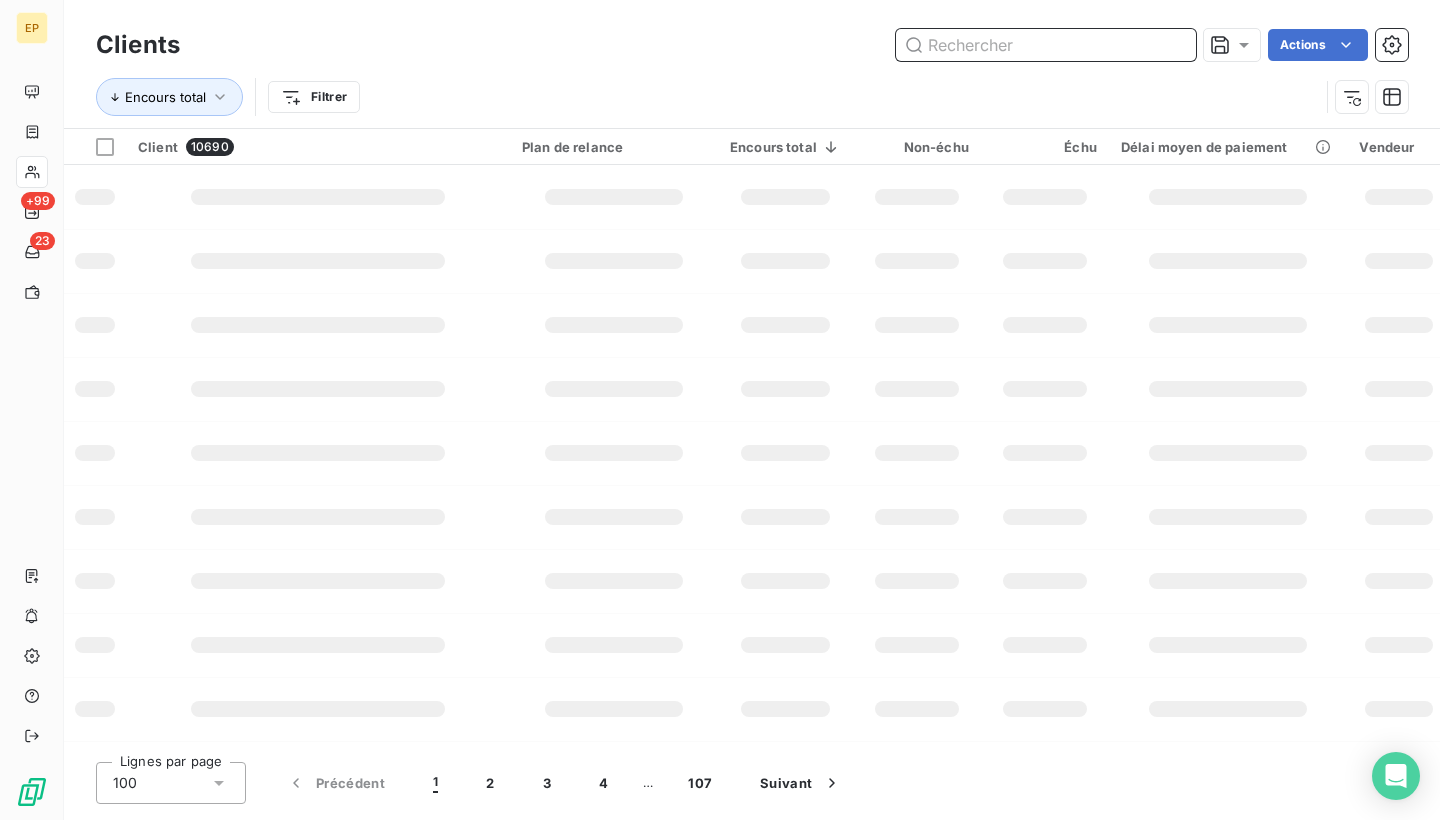 click at bounding box center [1046, 45] 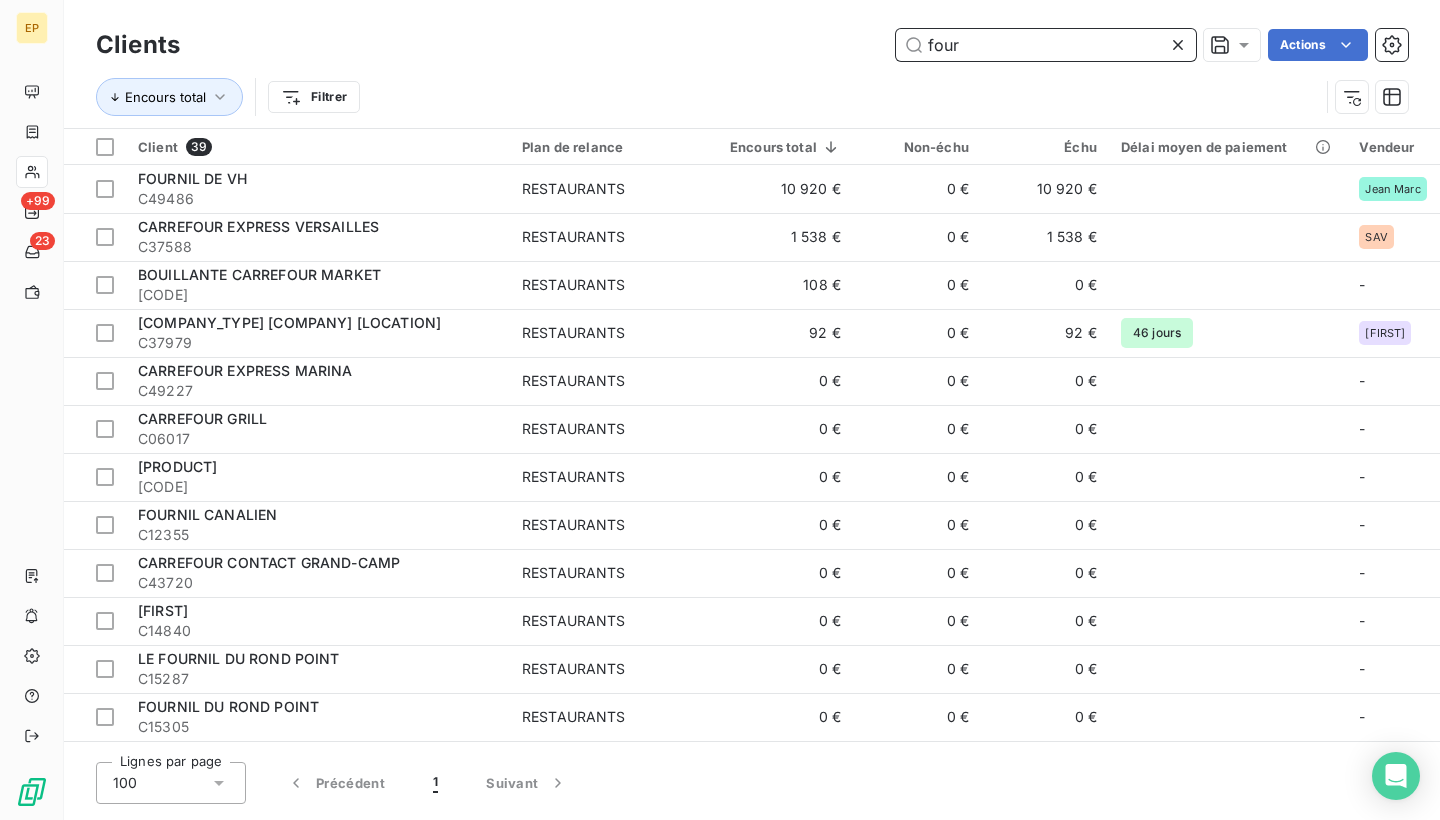 type on "four" 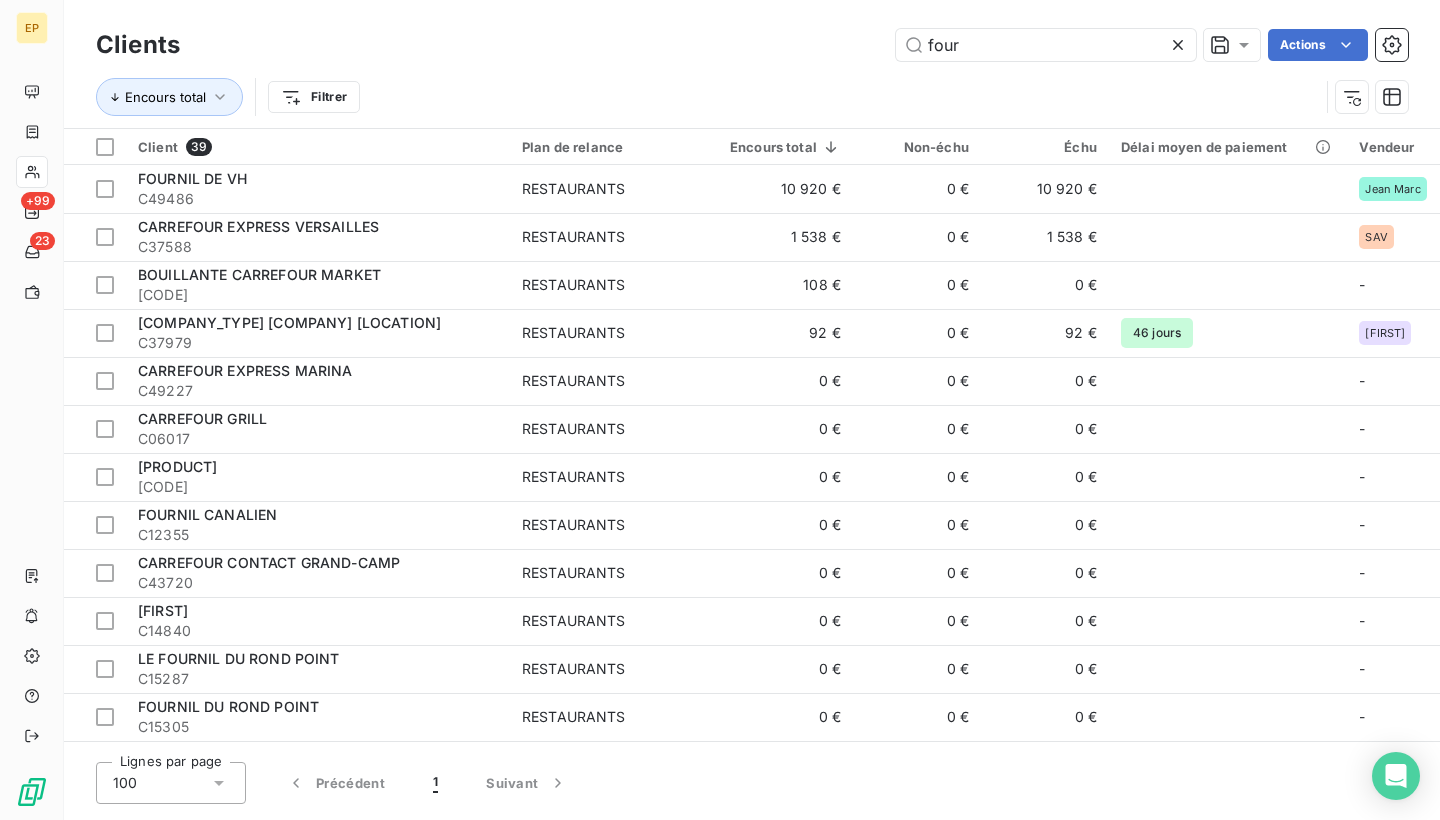 click on "C49486" at bounding box center (318, 199) 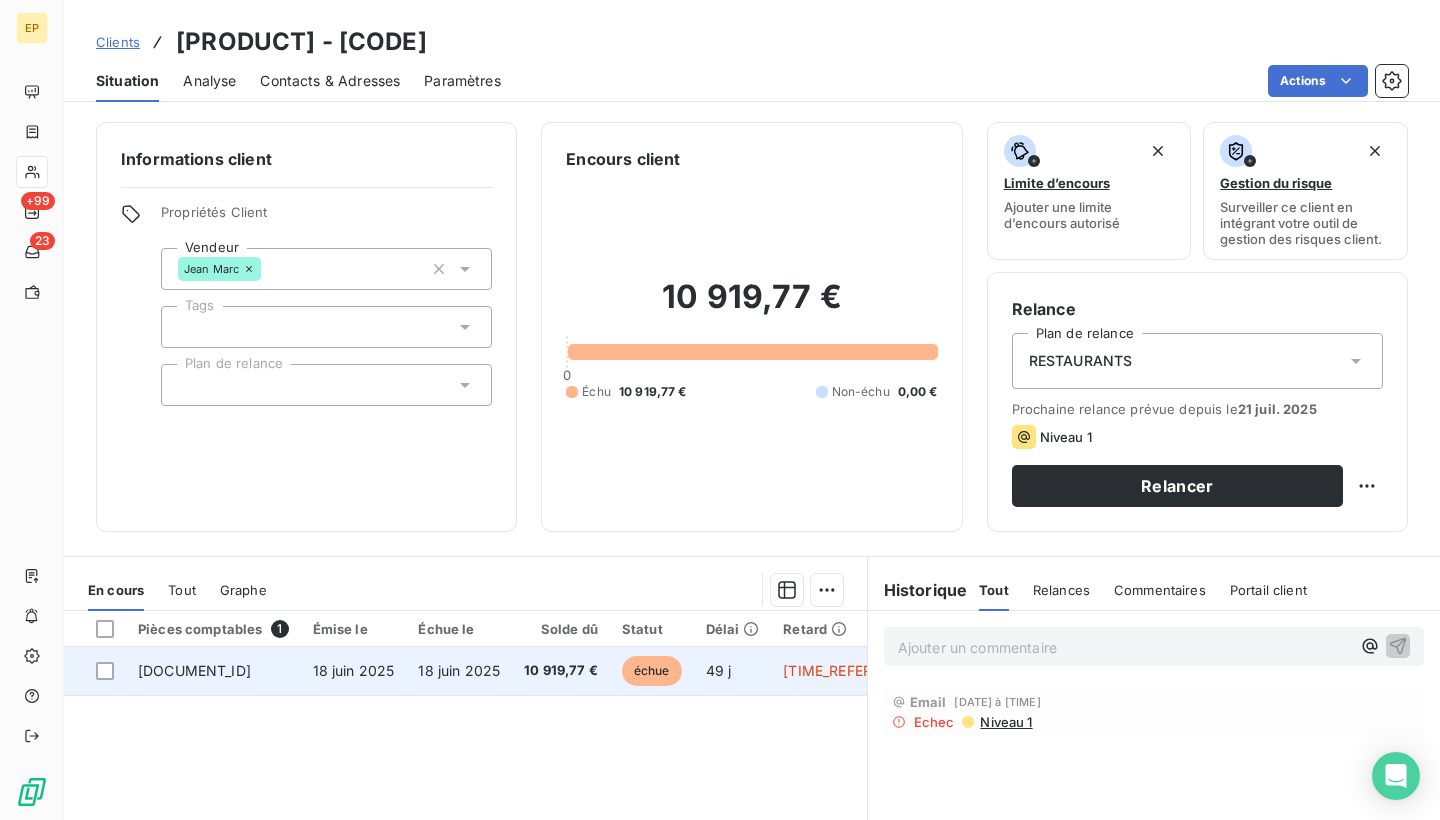 click on "[DOCUMENT_ID]" at bounding box center (194, 670) 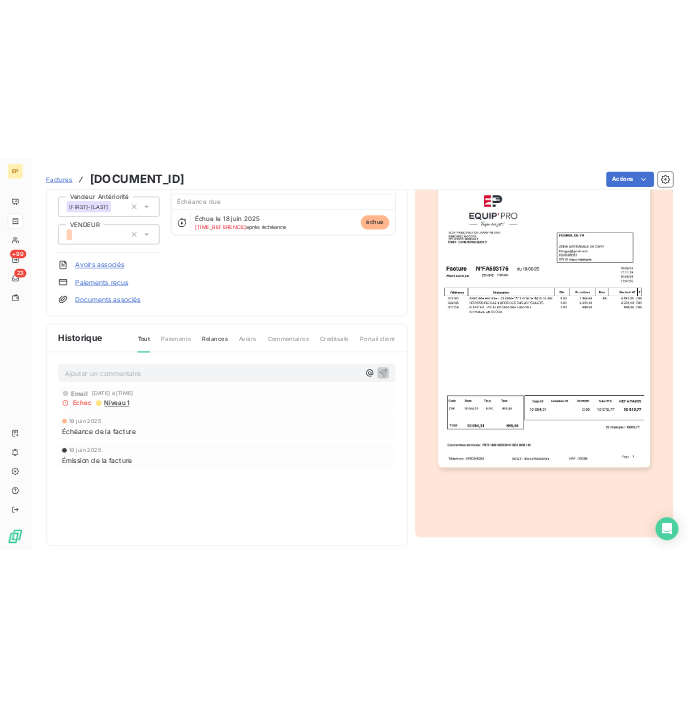 scroll, scrollTop: 207, scrollLeft: 0, axis: vertical 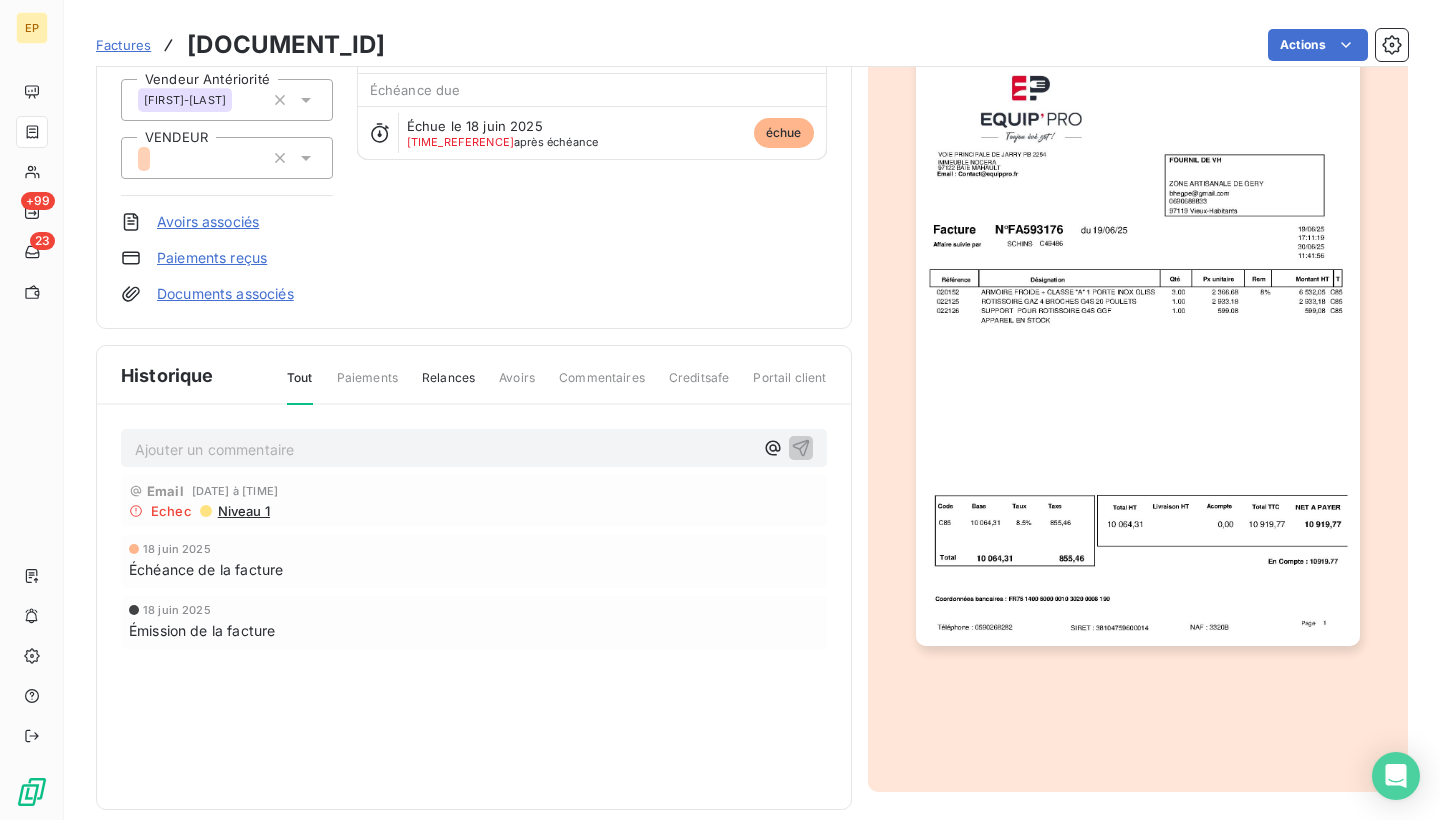 click at bounding box center [1138, 331] 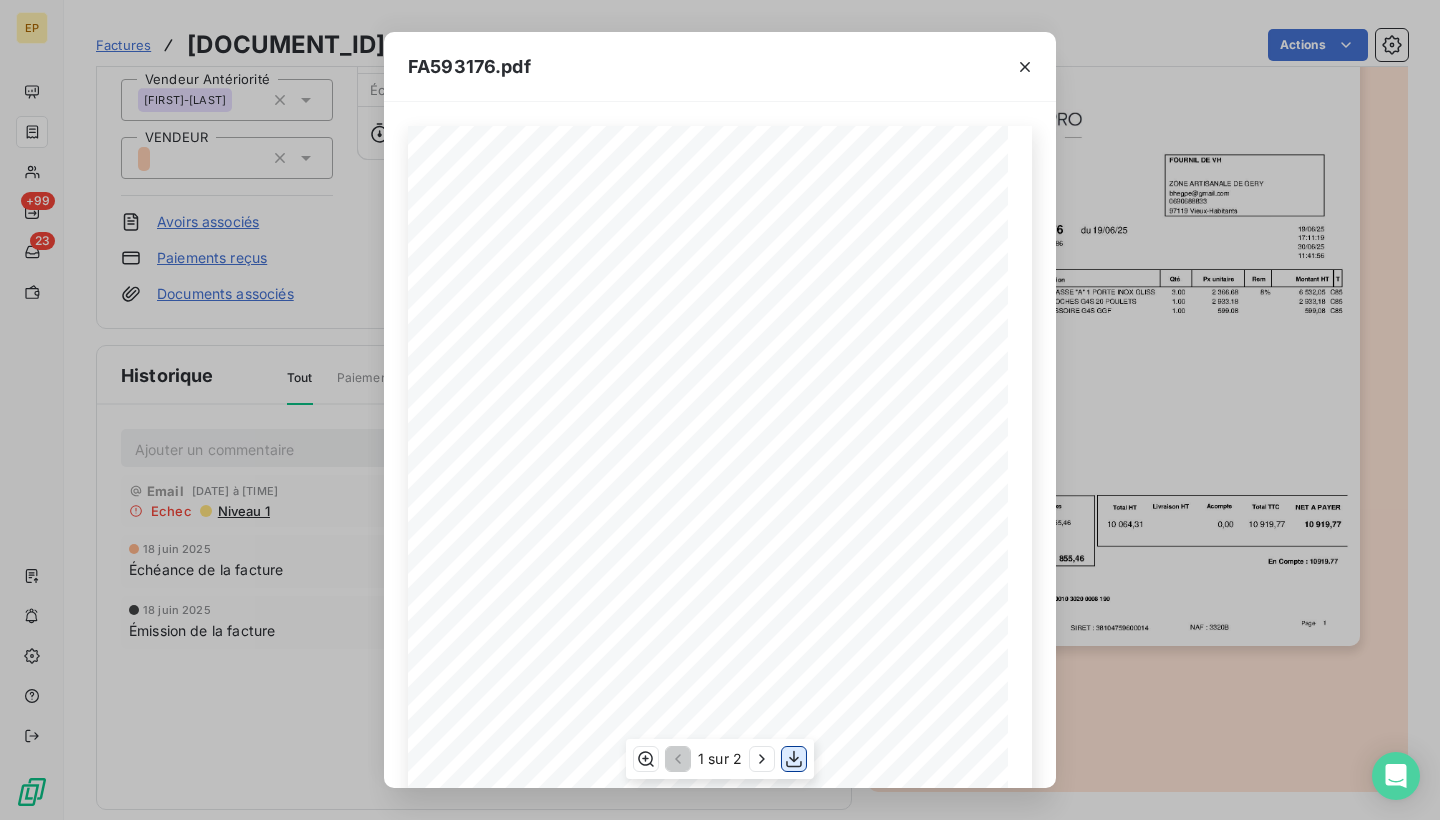 click 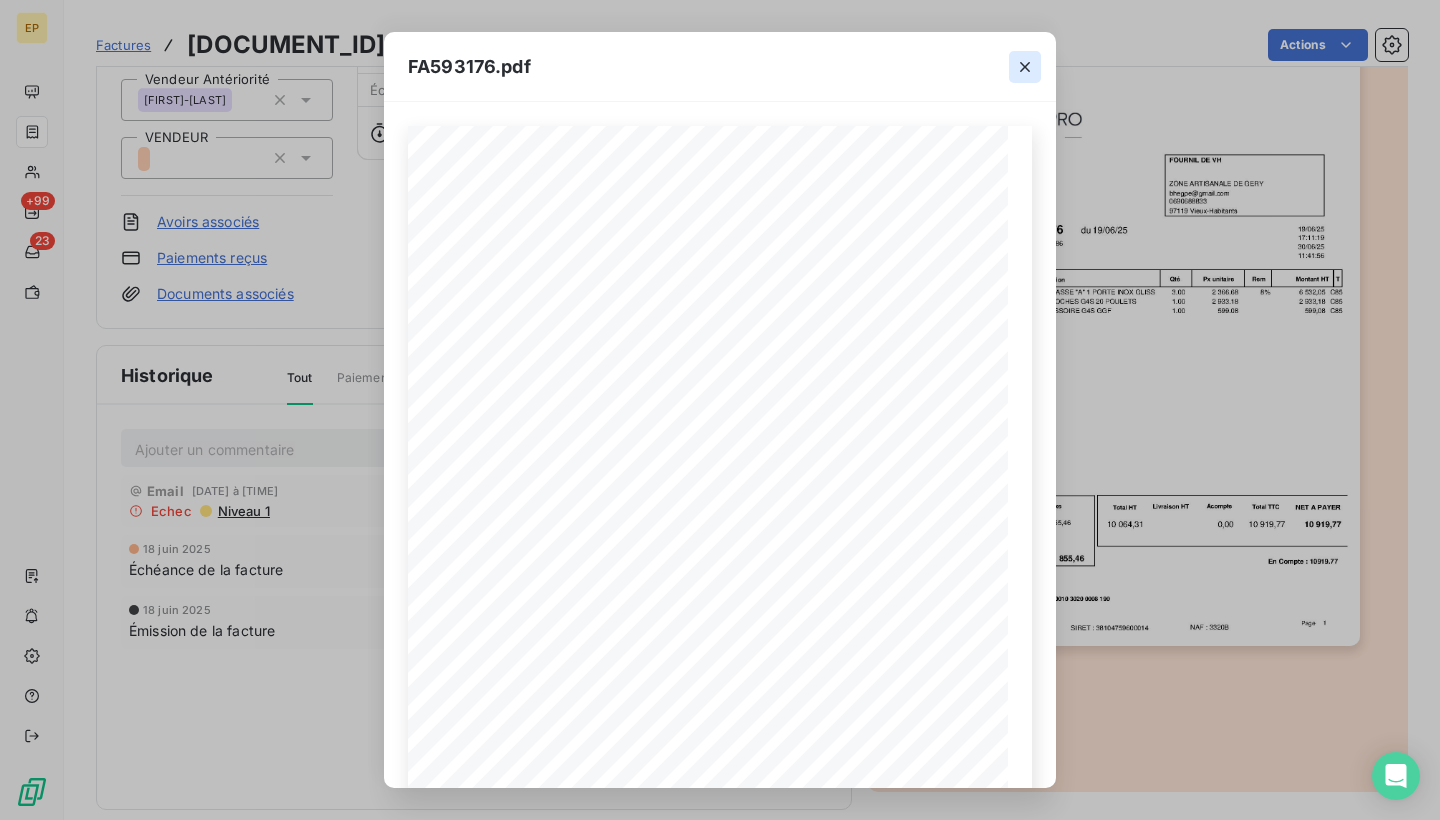click 